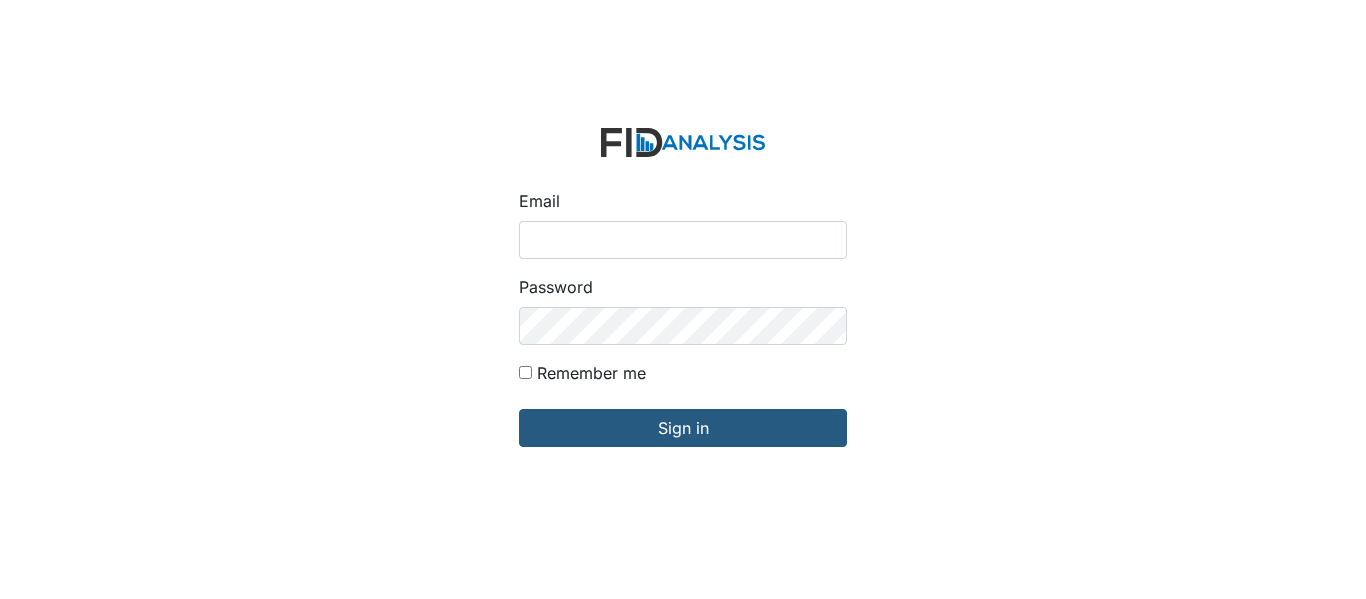 scroll, scrollTop: 0, scrollLeft: 0, axis: both 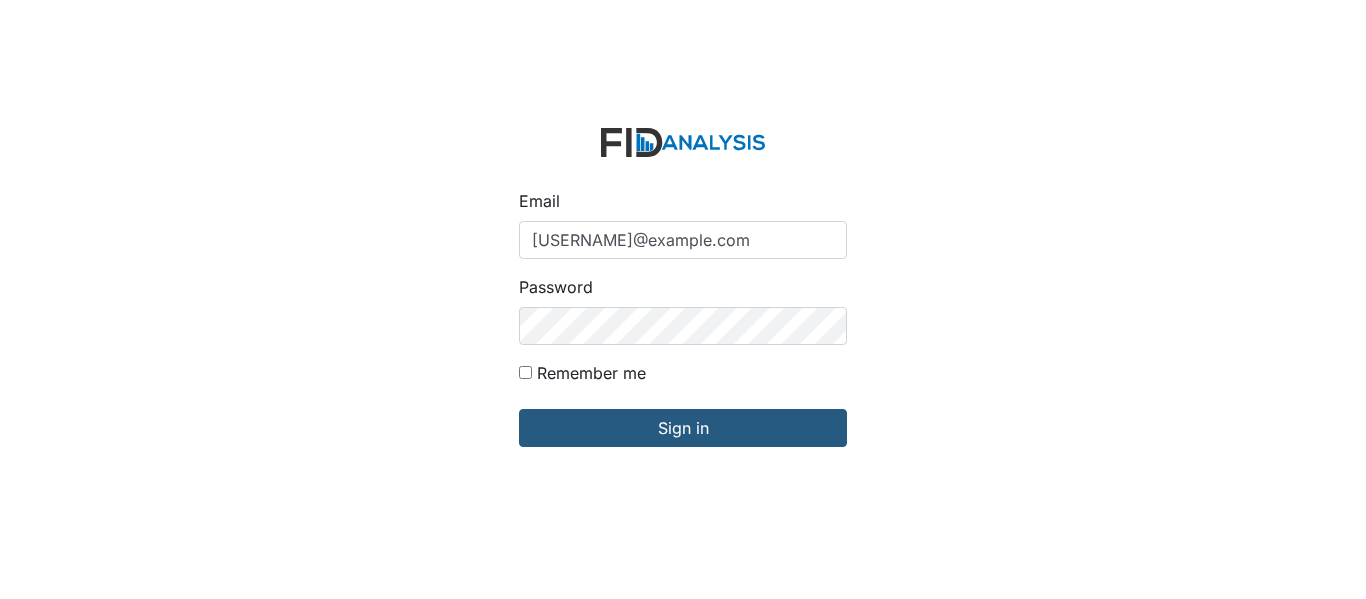 click on "Remember me" at bounding box center (525, 372) 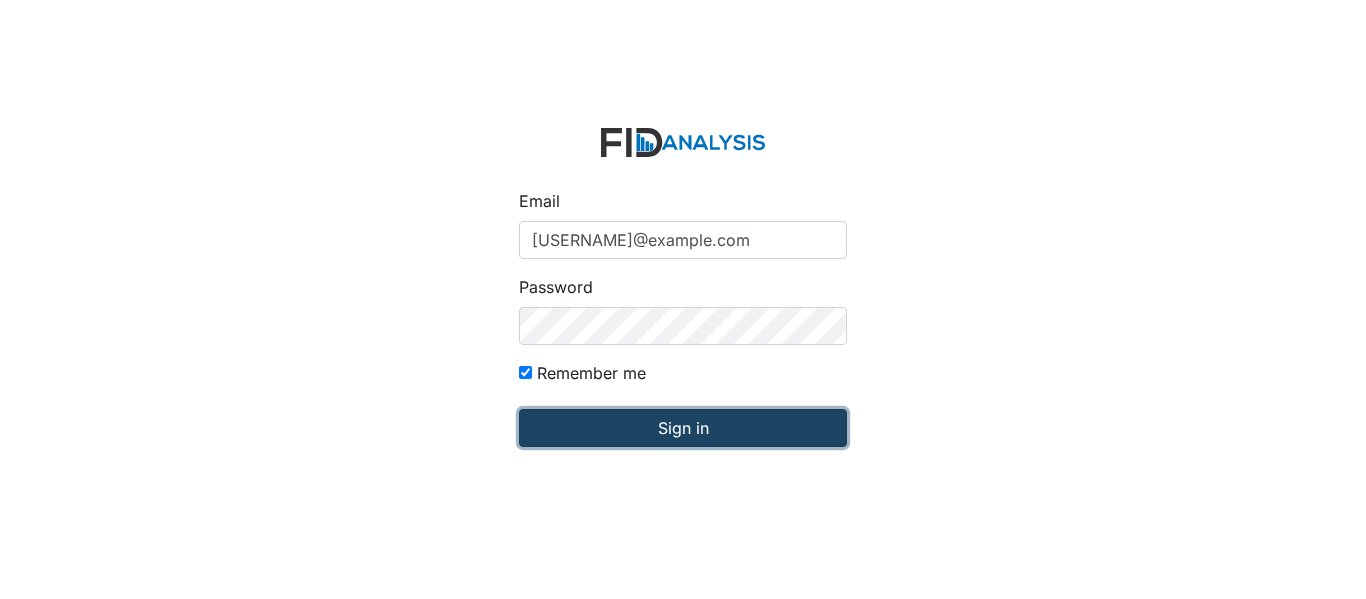 click on "Sign in" at bounding box center (683, 428) 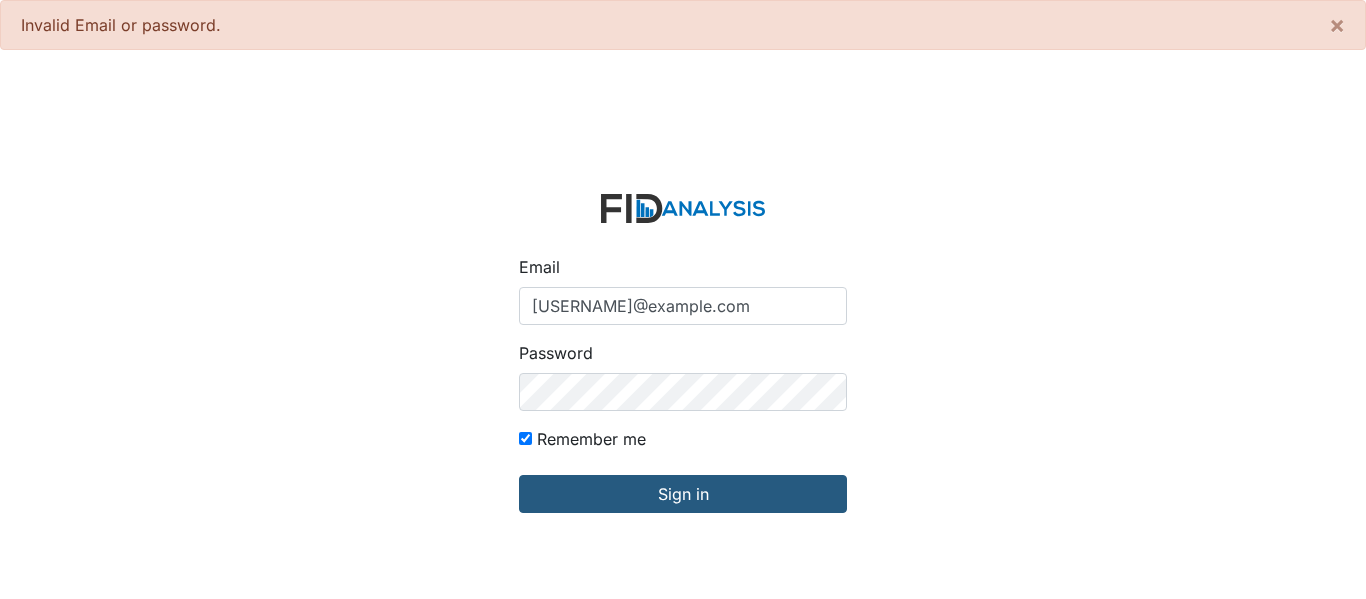 scroll, scrollTop: 0, scrollLeft: 0, axis: both 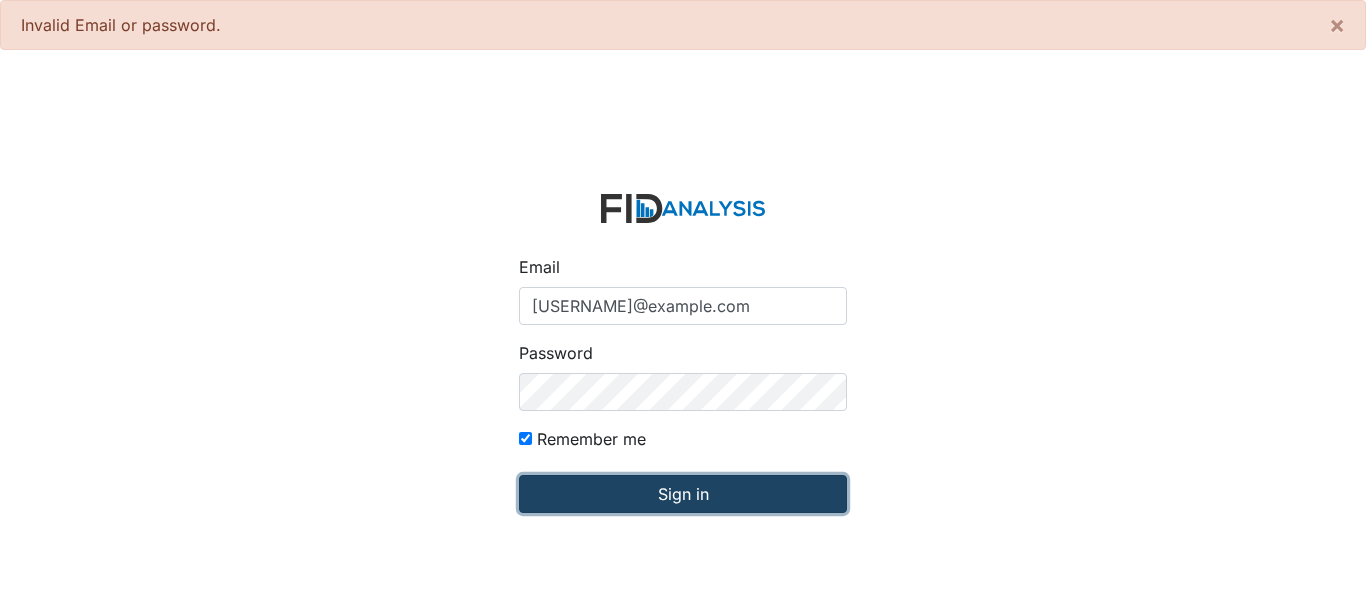click on "Sign in" at bounding box center [683, 494] 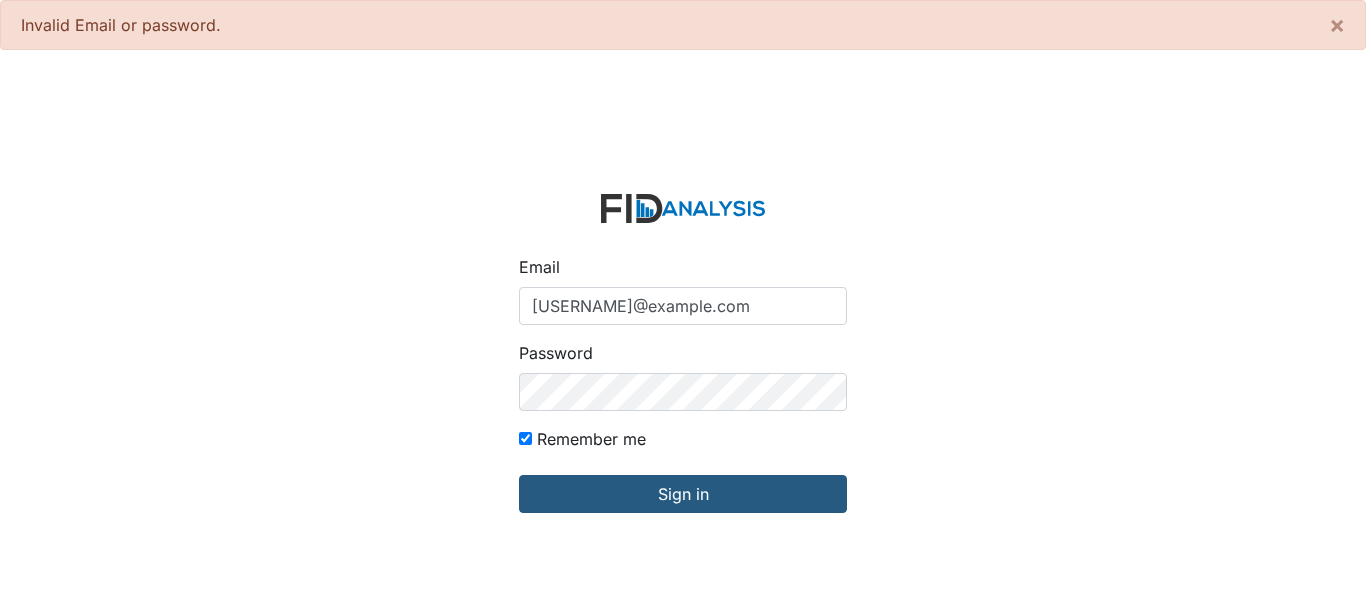scroll, scrollTop: 0, scrollLeft: 0, axis: both 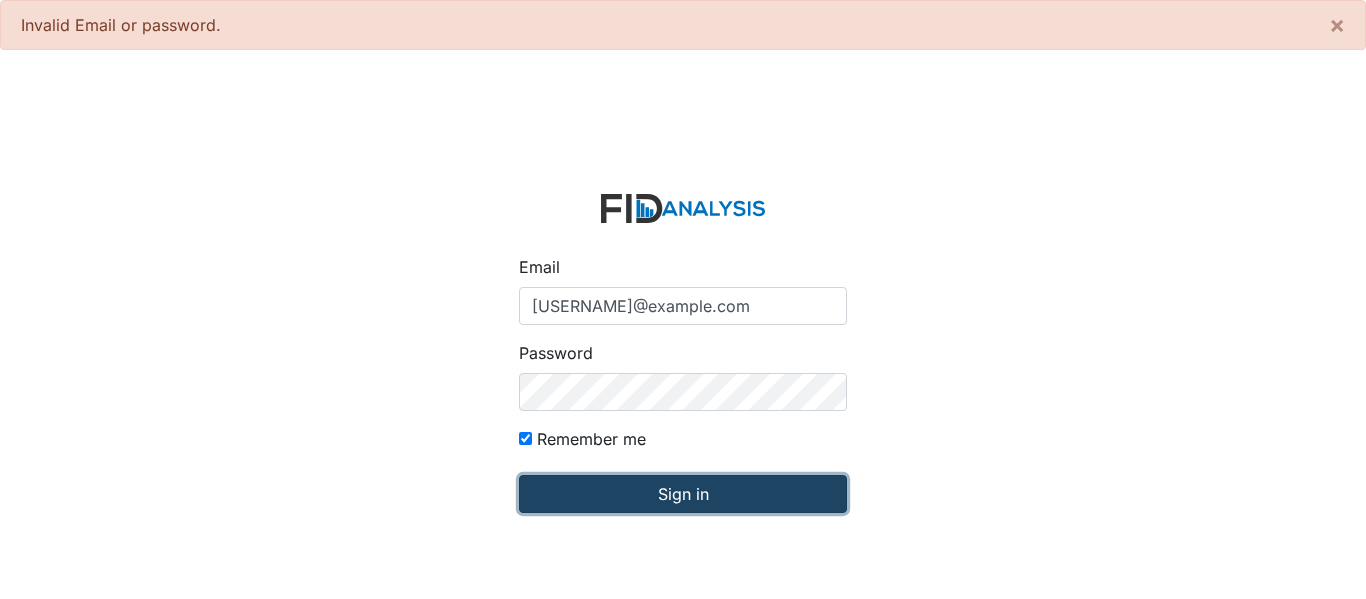 click on "Sign in" at bounding box center (683, 494) 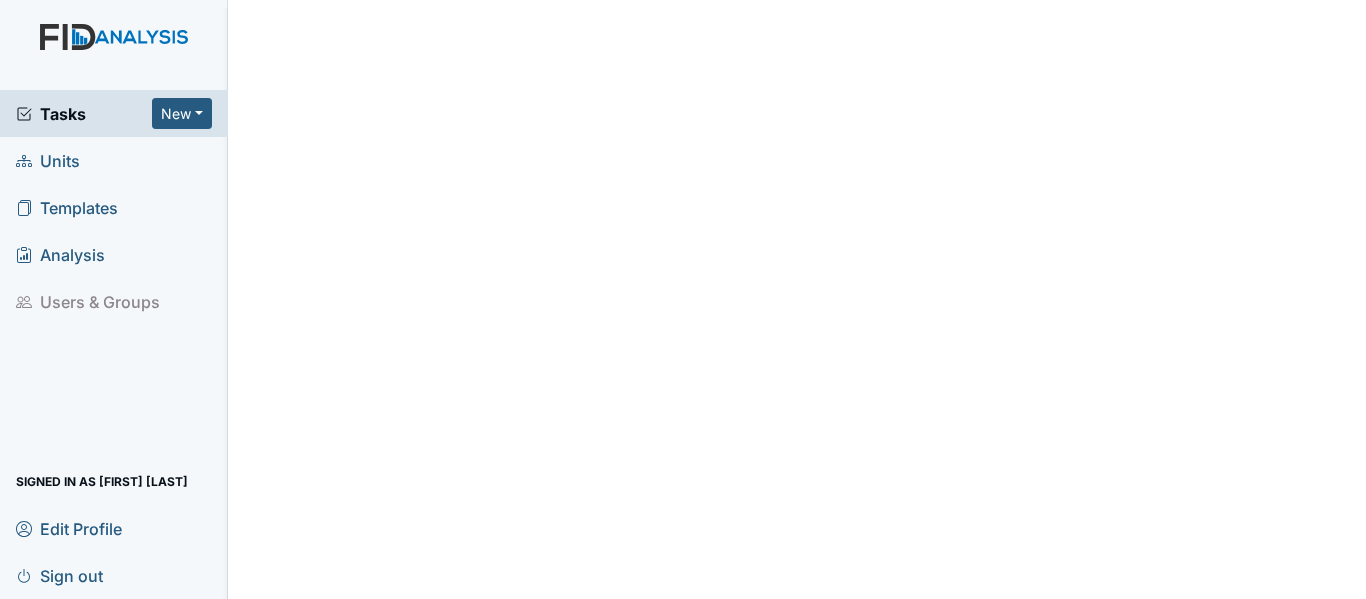 scroll, scrollTop: 0, scrollLeft: 0, axis: both 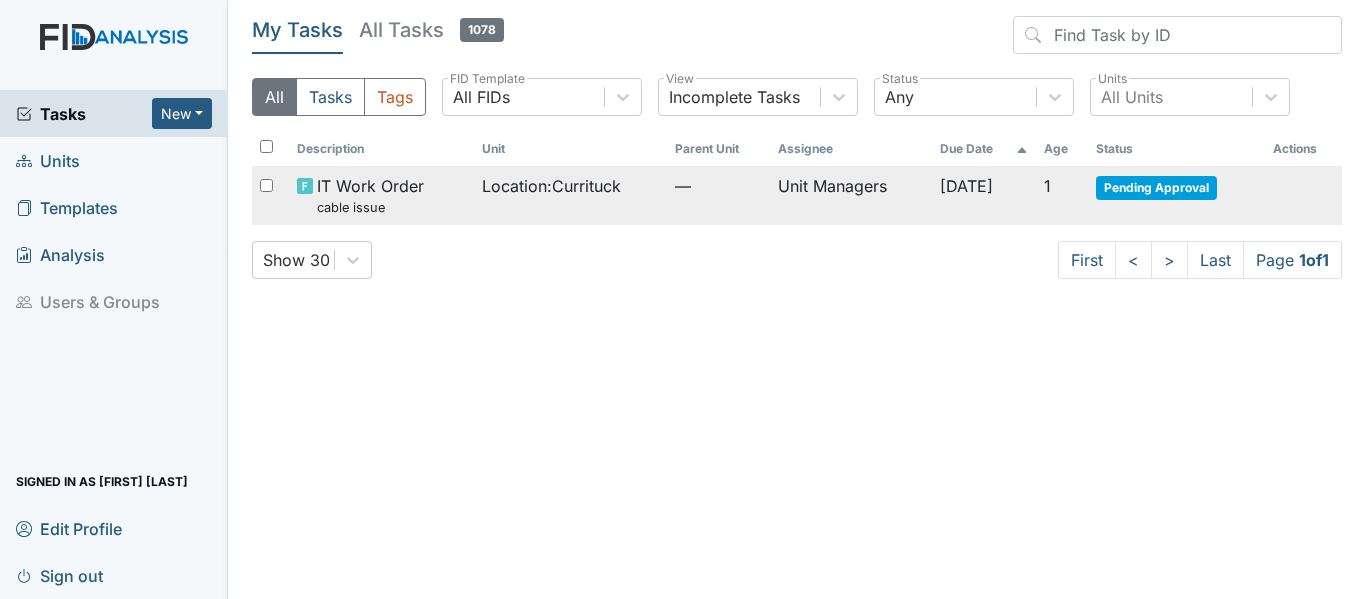 click on "—" at bounding box center [718, 195] 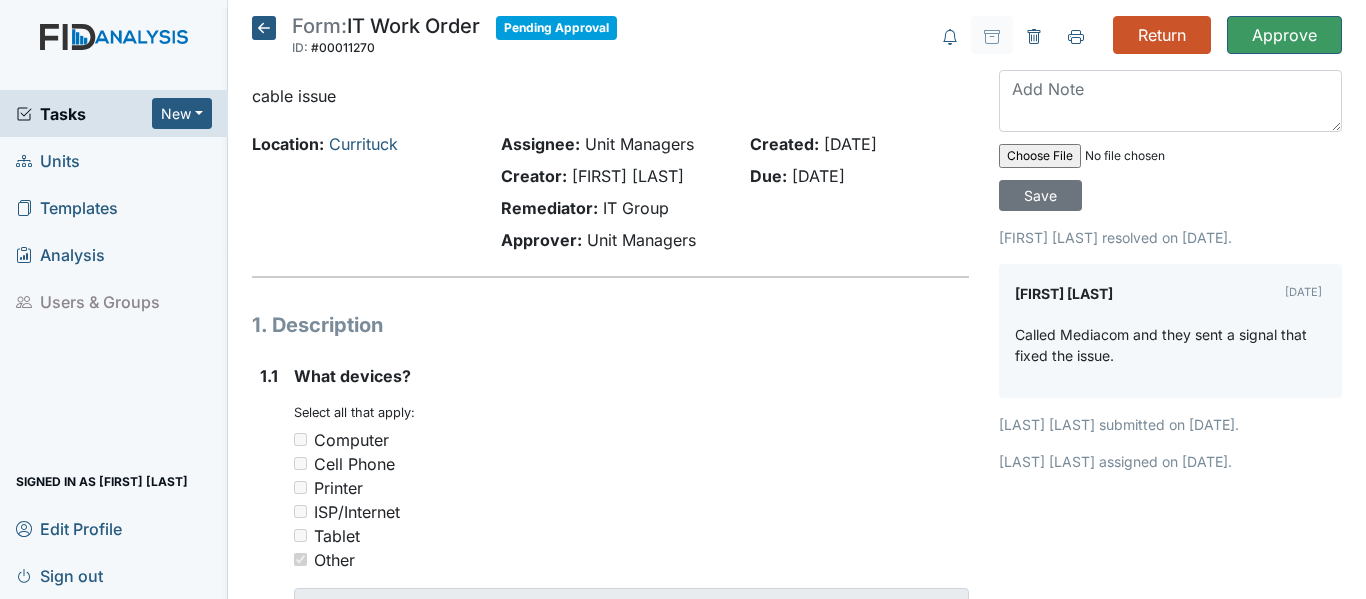 scroll, scrollTop: 0, scrollLeft: 0, axis: both 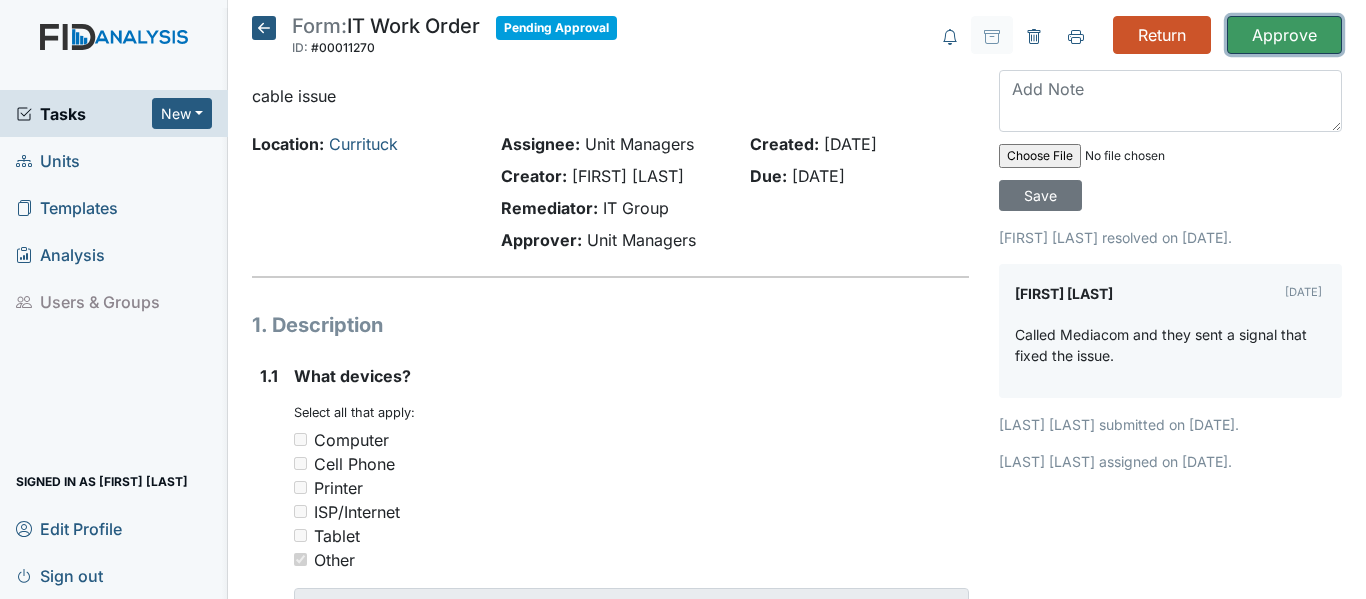 click on "Approve" at bounding box center [1284, 35] 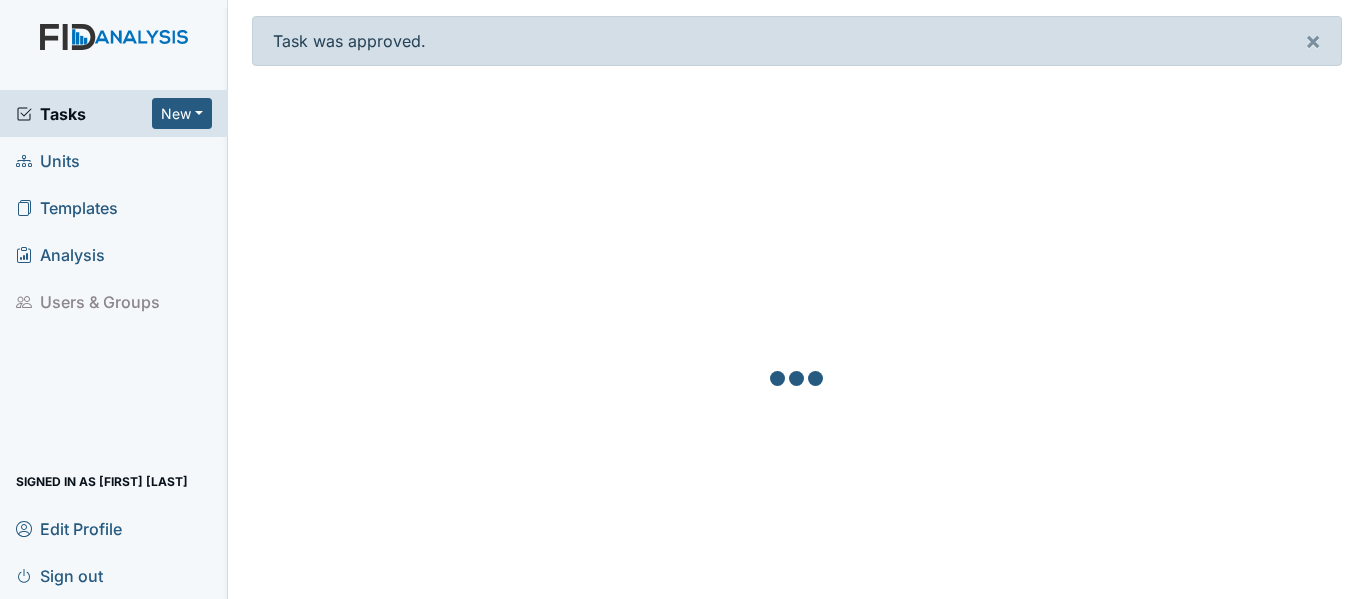 scroll, scrollTop: 0, scrollLeft: 0, axis: both 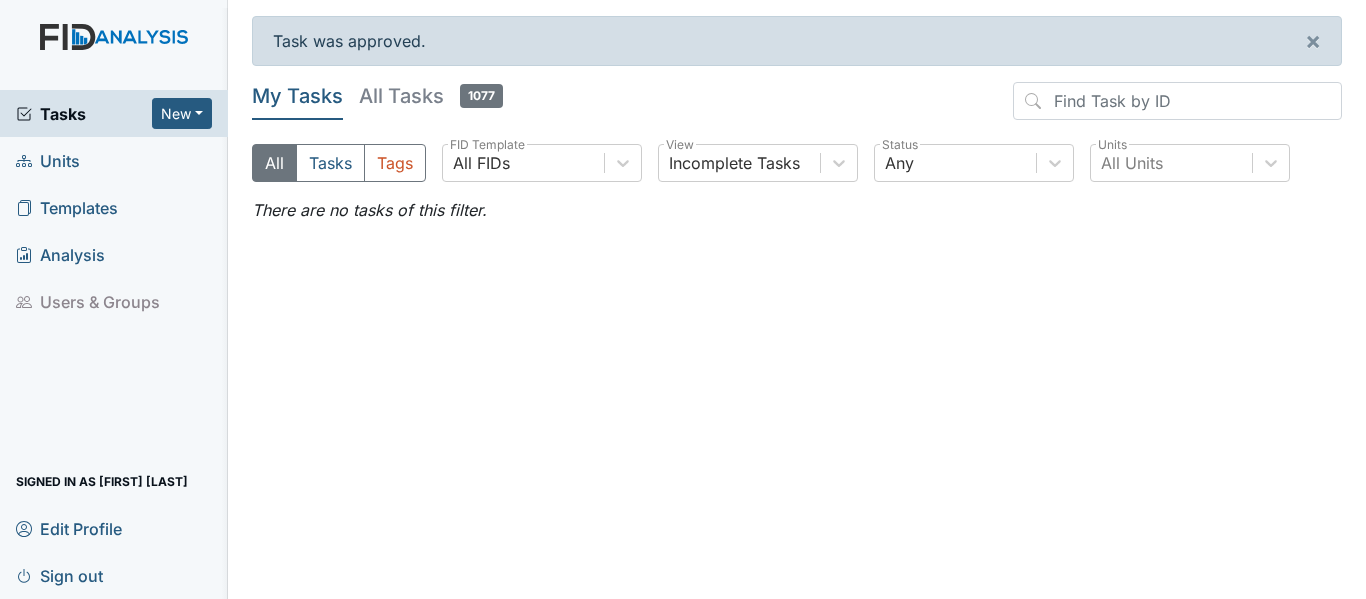 click on "Units" at bounding box center (48, 160) 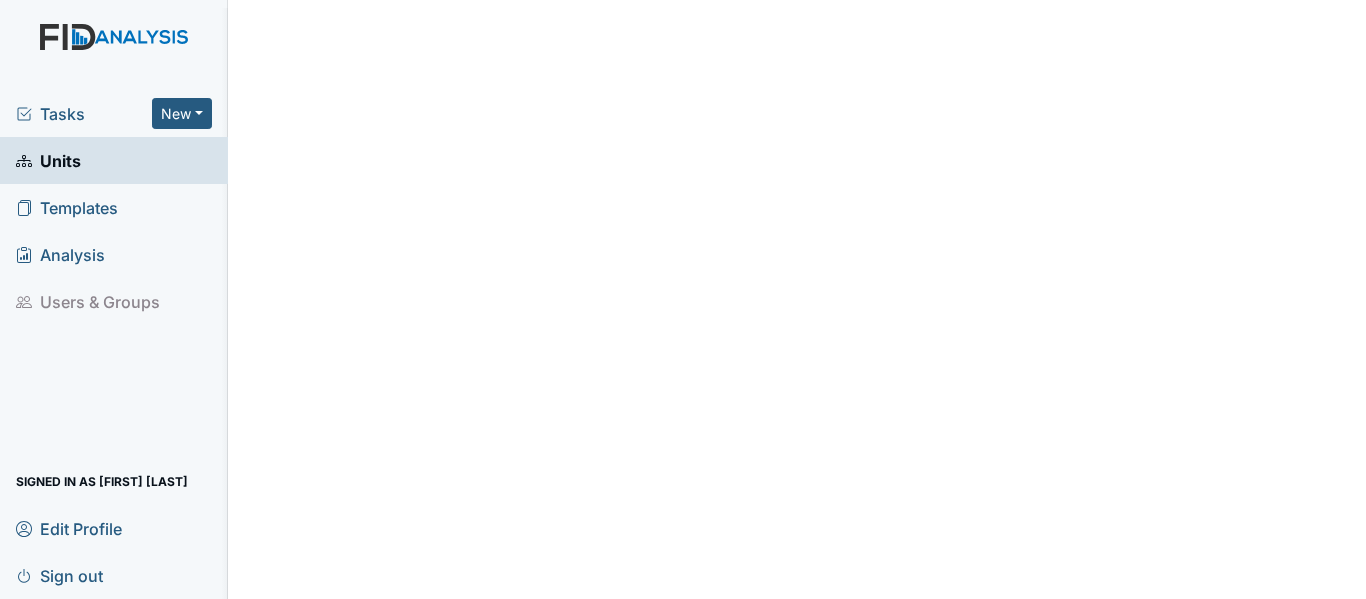 scroll, scrollTop: 0, scrollLeft: 0, axis: both 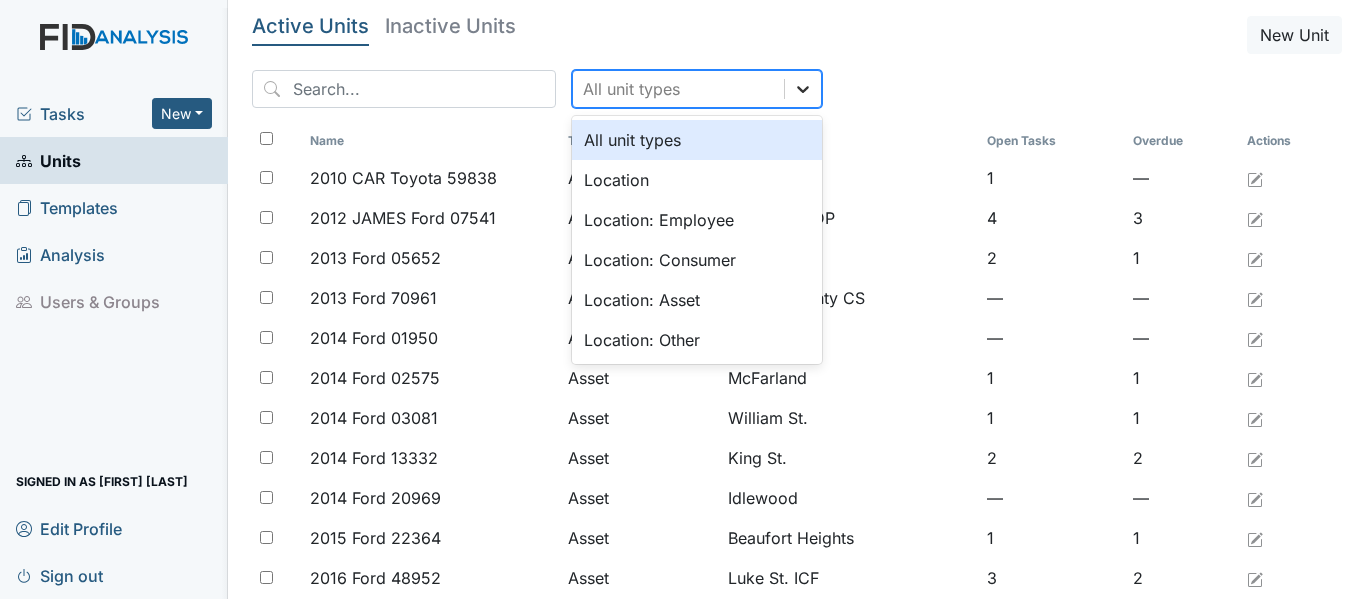 click at bounding box center [803, 89] 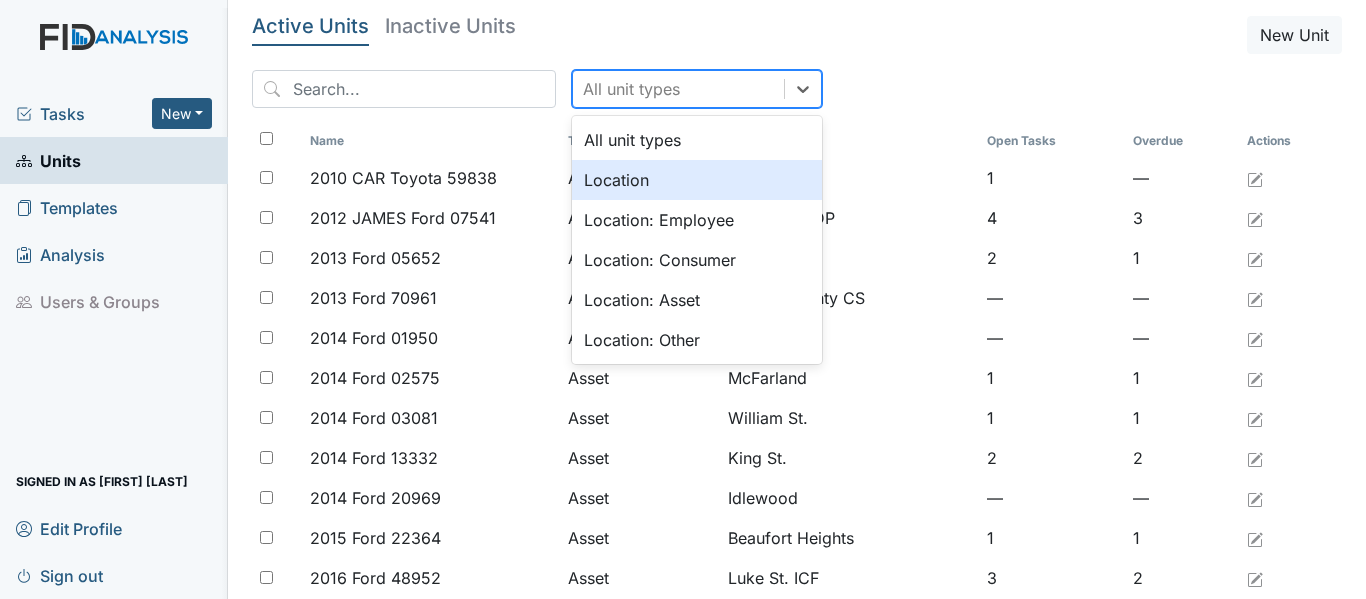 click on "Location" at bounding box center (697, 180) 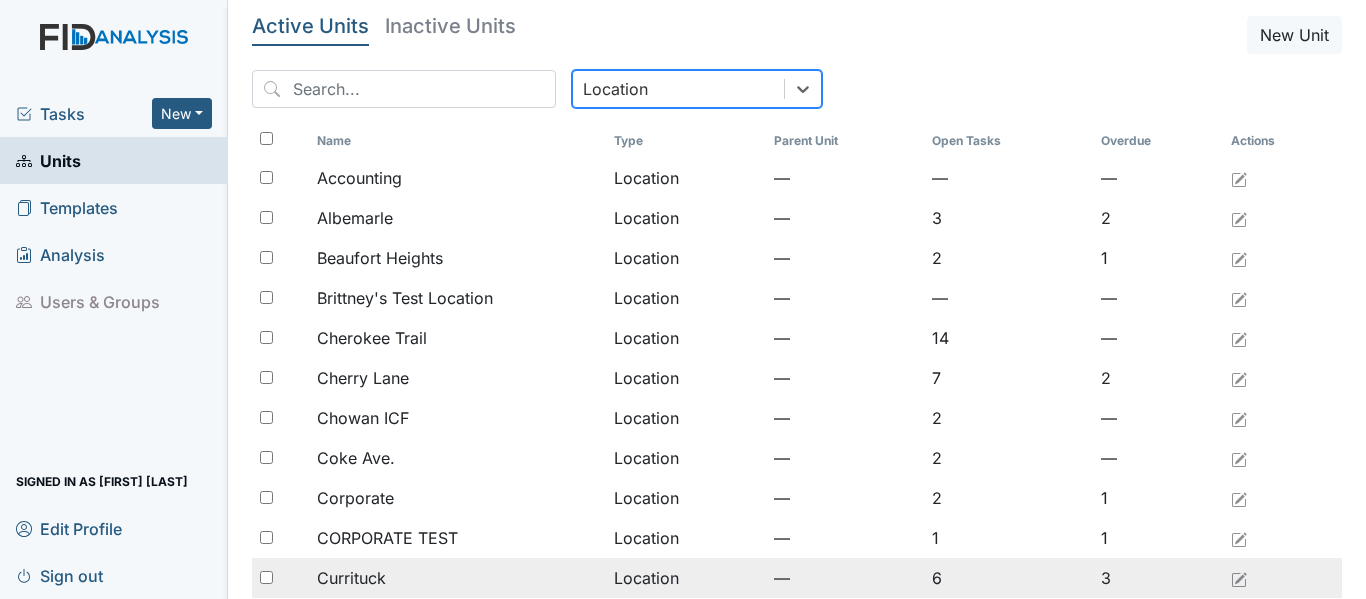 click on "Currituck" at bounding box center (351, 578) 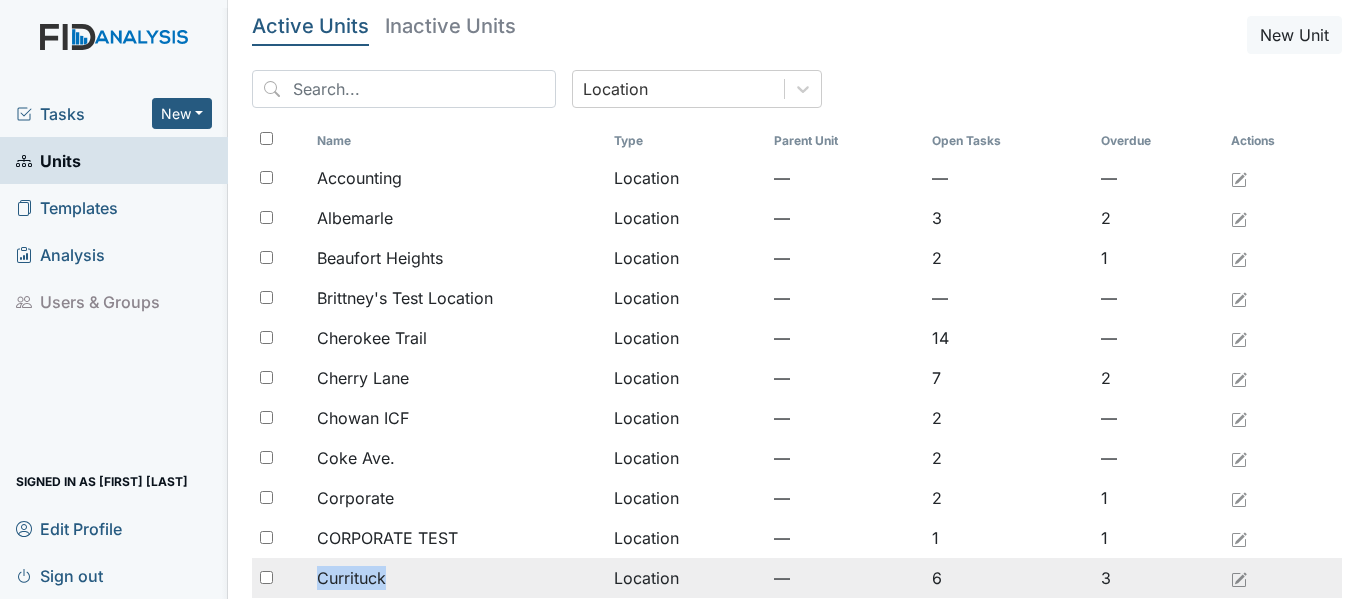click on "Currituck" at bounding box center (351, 578) 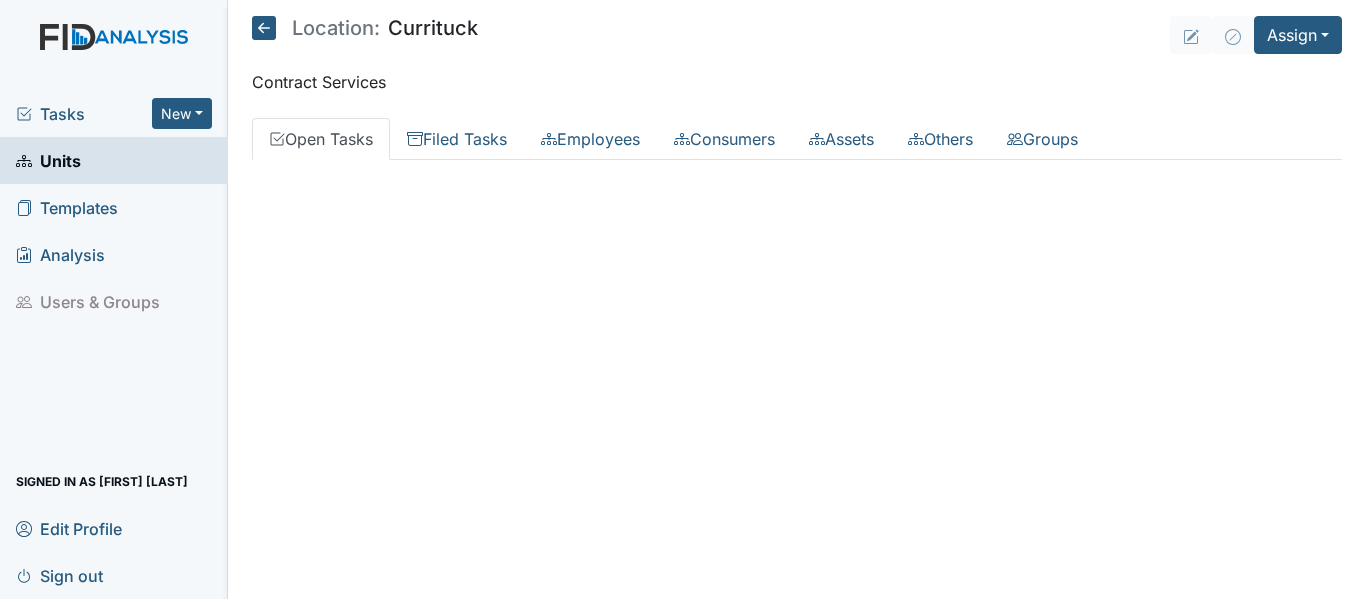 scroll, scrollTop: 0, scrollLeft: 0, axis: both 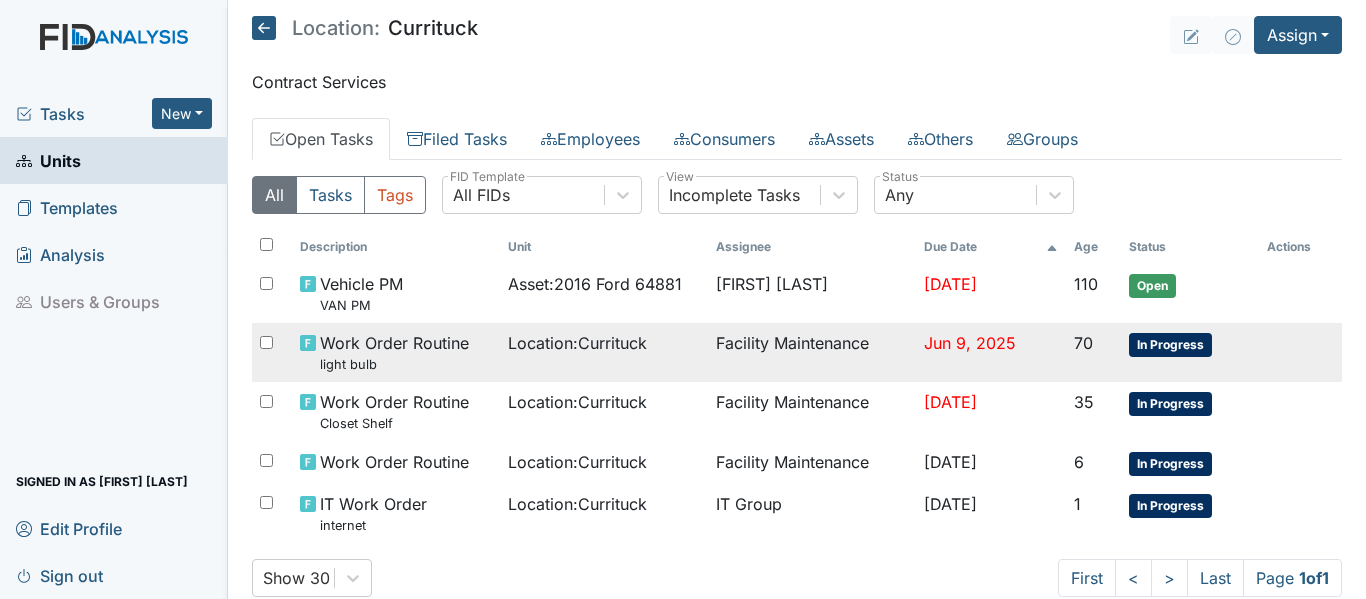 click on "Work Order Routine light bulb" at bounding box center (396, 352) 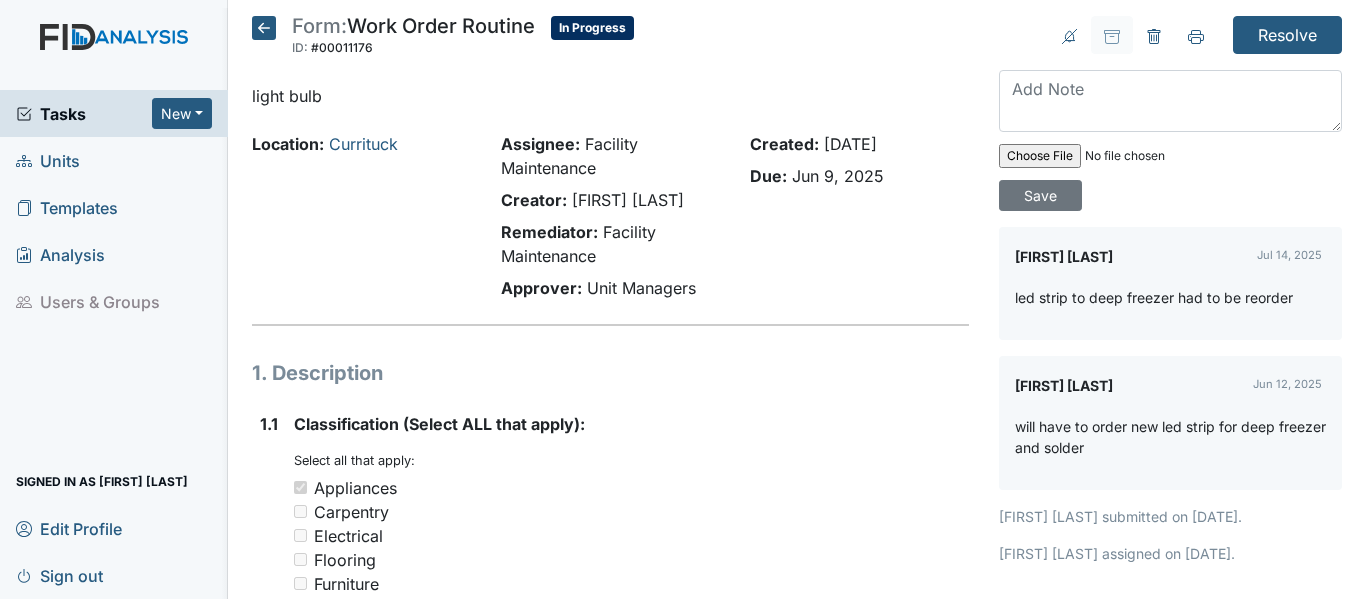 scroll, scrollTop: 0, scrollLeft: 0, axis: both 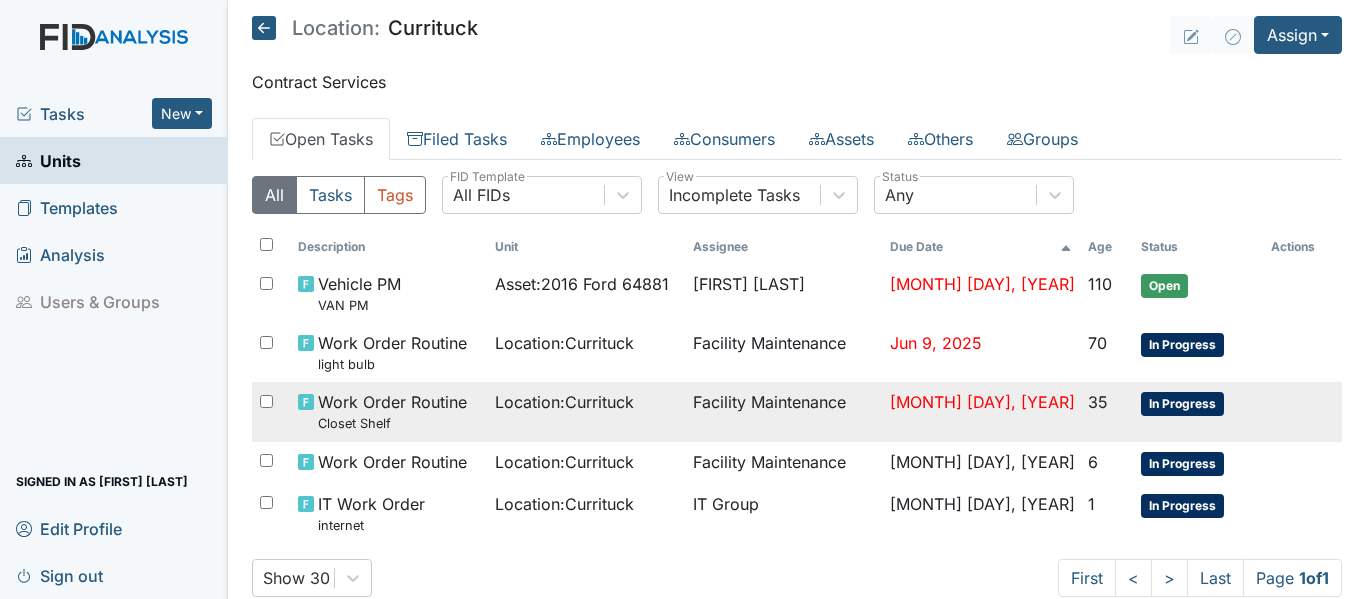 click on "Location : [LOCATION]" at bounding box center [586, 411] 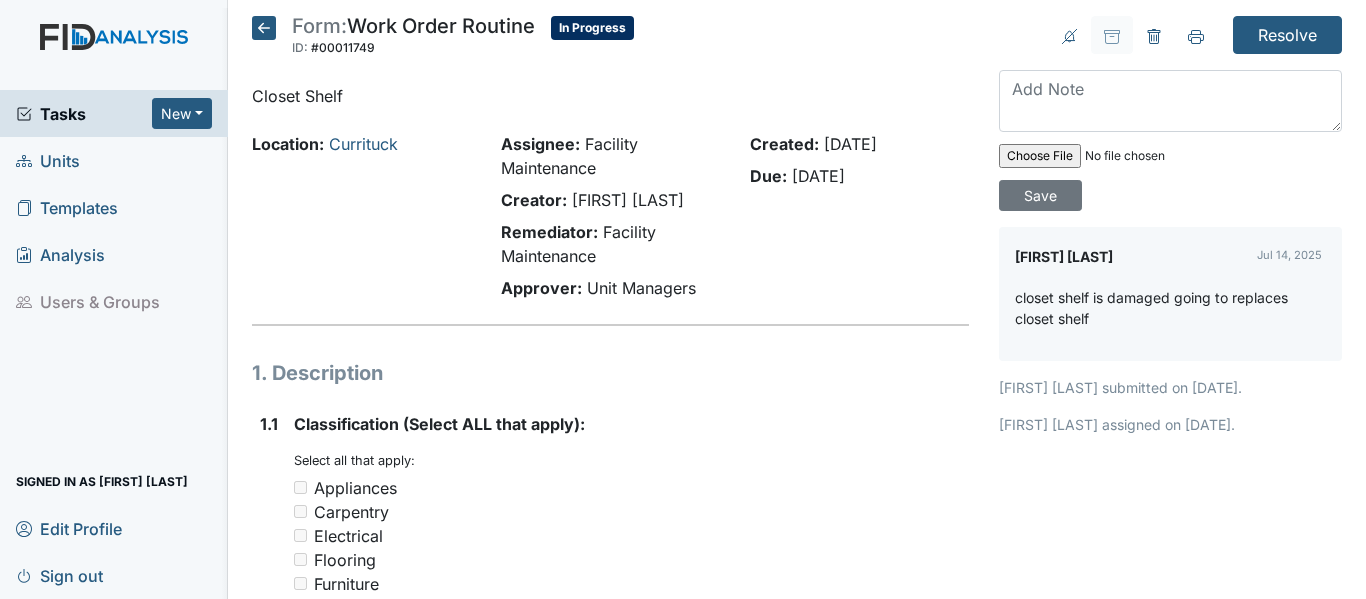 scroll, scrollTop: 0, scrollLeft: 0, axis: both 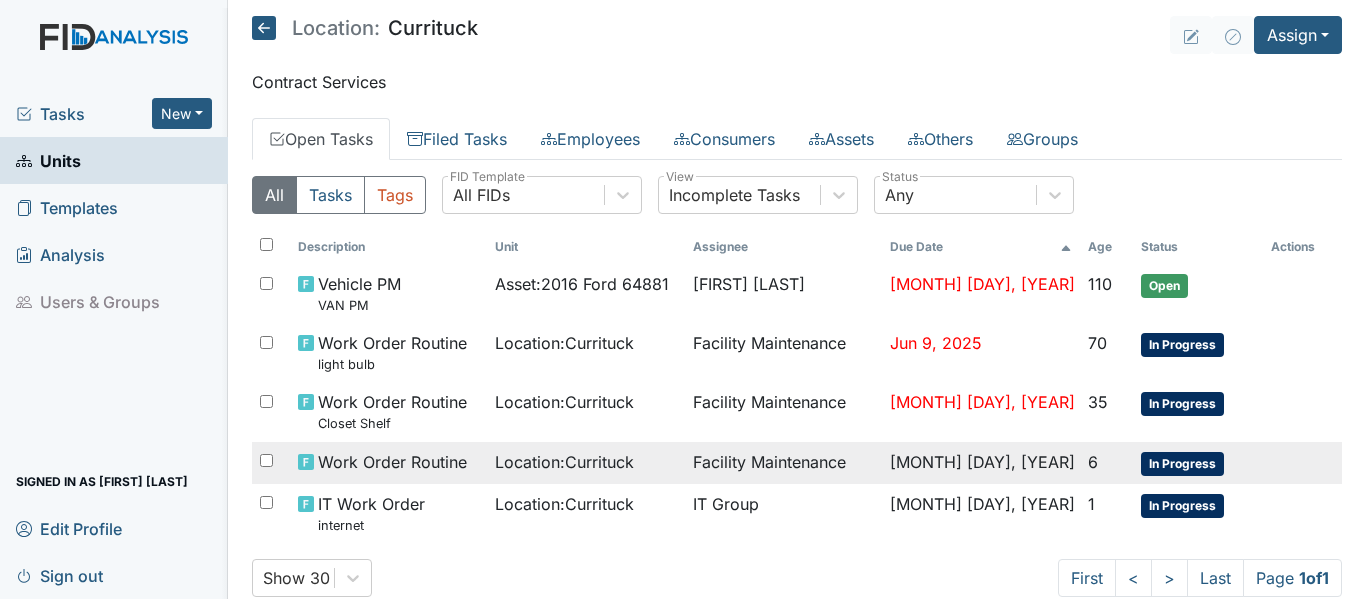 click on "Location : [COUNTY]" at bounding box center (564, 462) 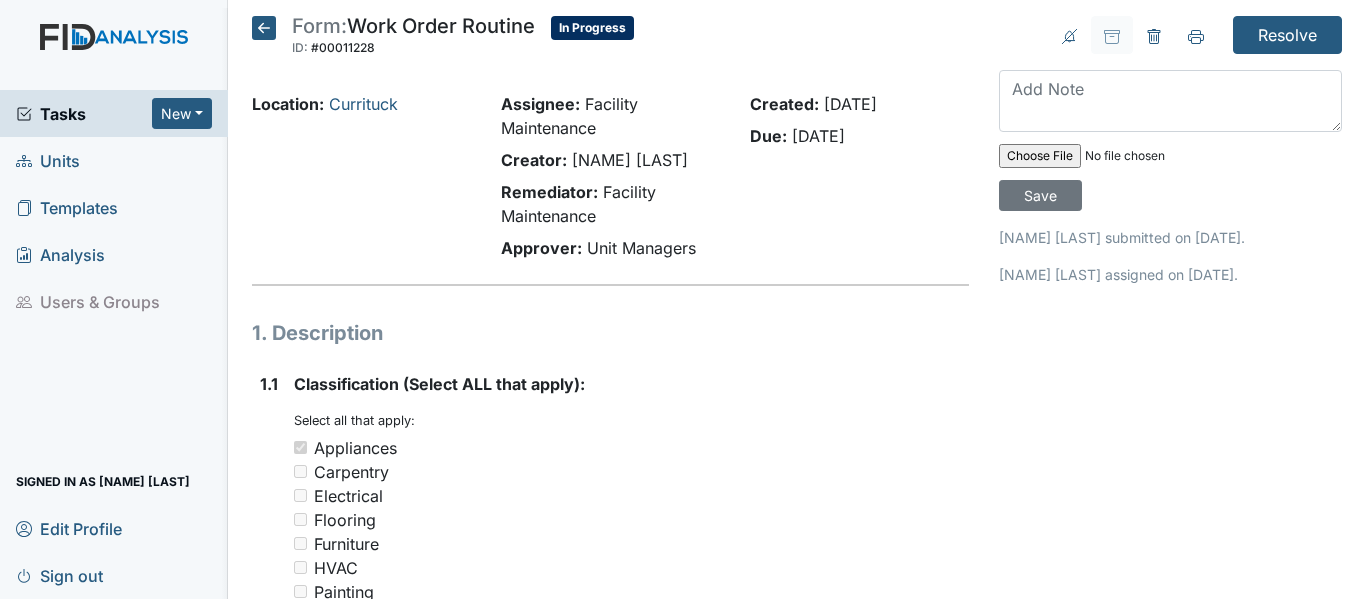 scroll, scrollTop: 0, scrollLeft: 0, axis: both 